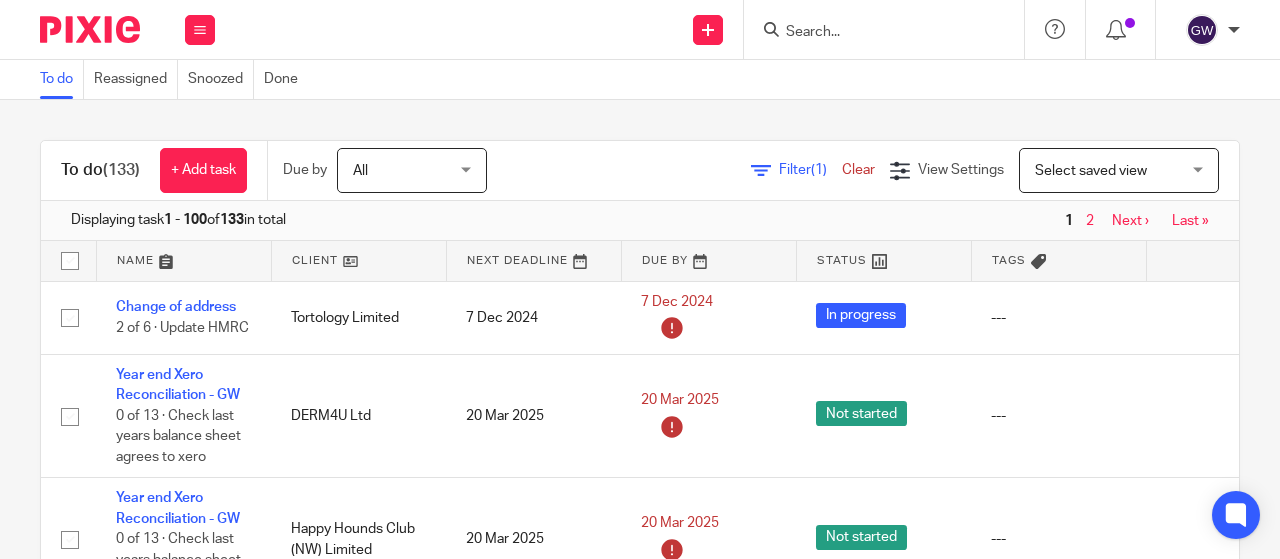 scroll, scrollTop: 0, scrollLeft: 0, axis: both 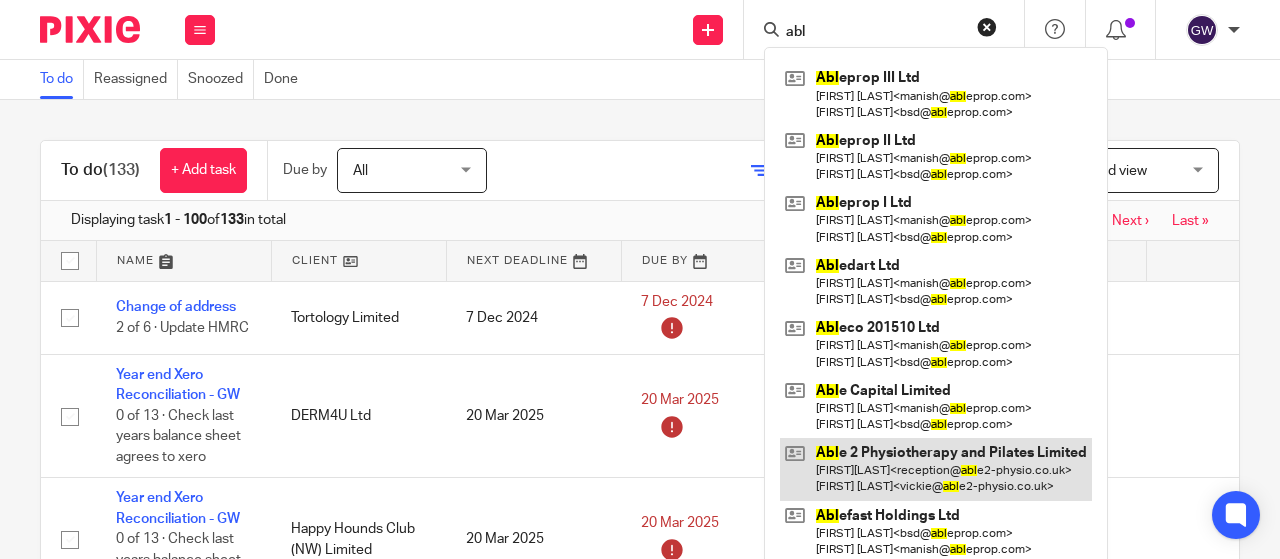 type on "abl" 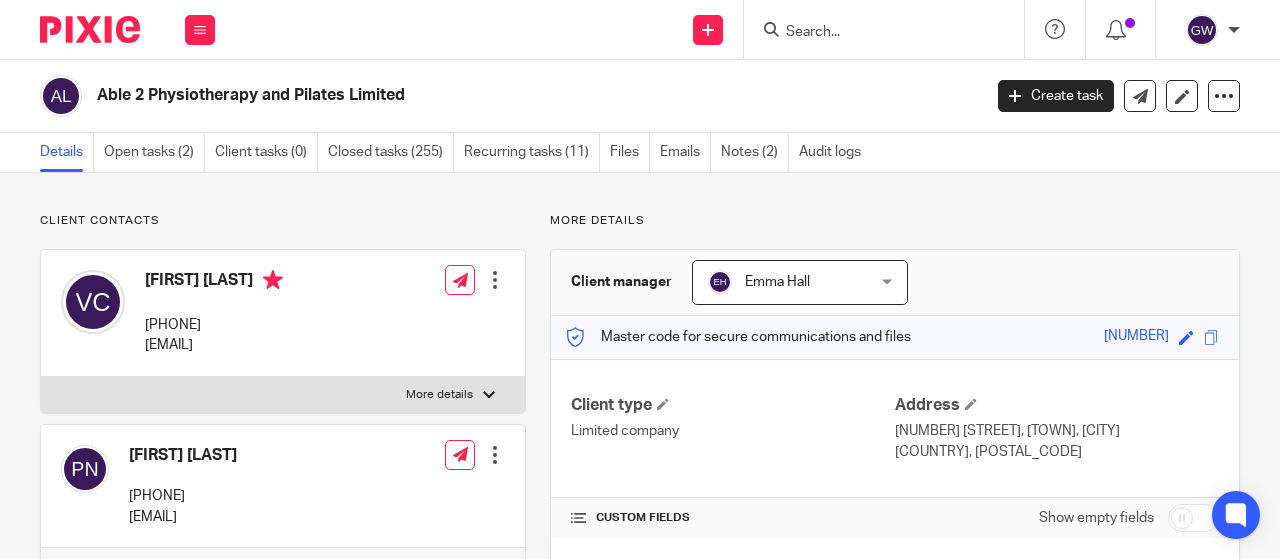 scroll, scrollTop: 0, scrollLeft: 0, axis: both 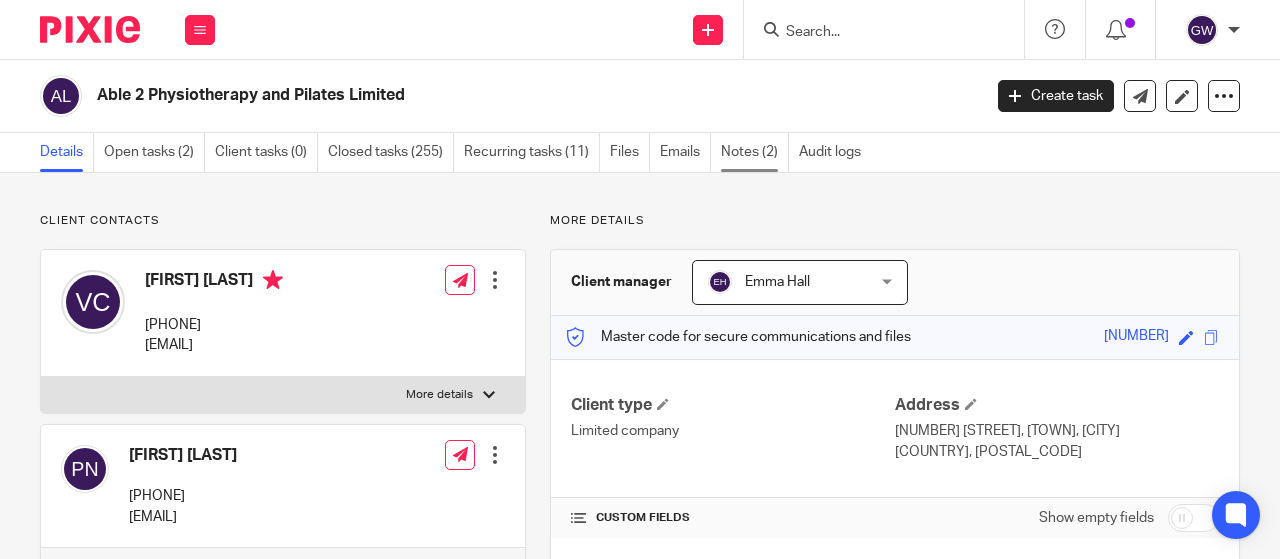 click on "Notes (2)" at bounding box center (755, 152) 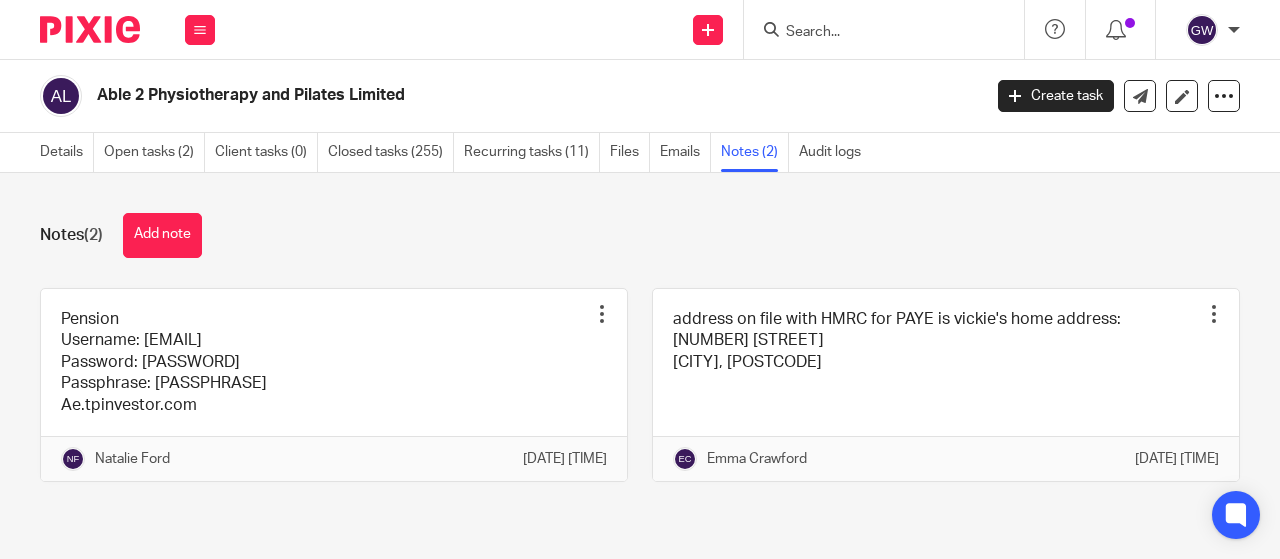 scroll, scrollTop: 0, scrollLeft: 0, axis: both 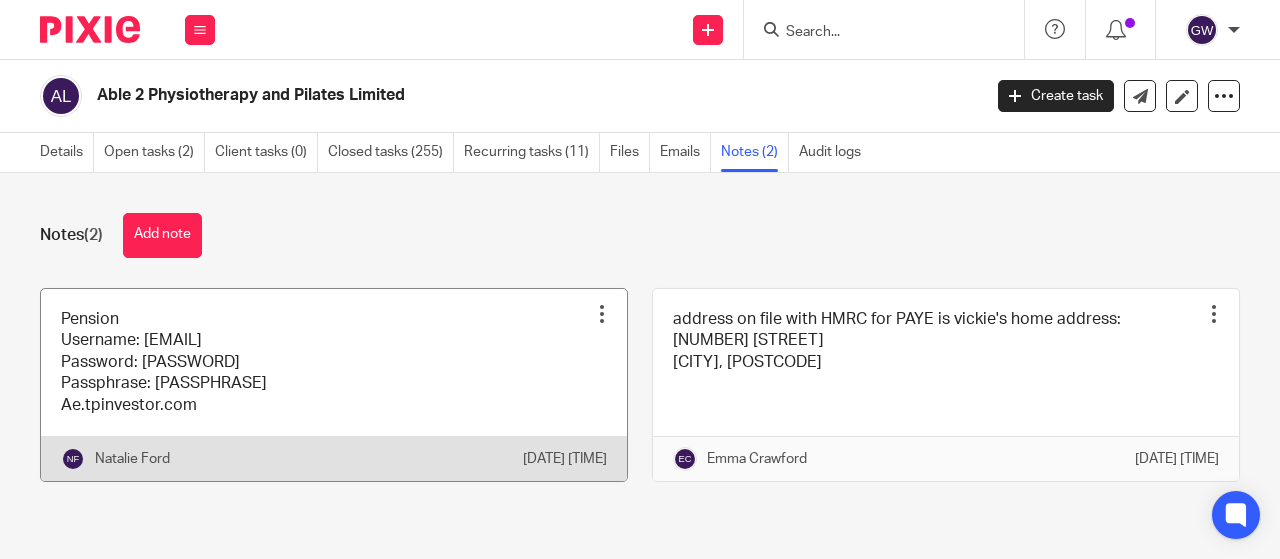 click at bounding box center (334, 385) 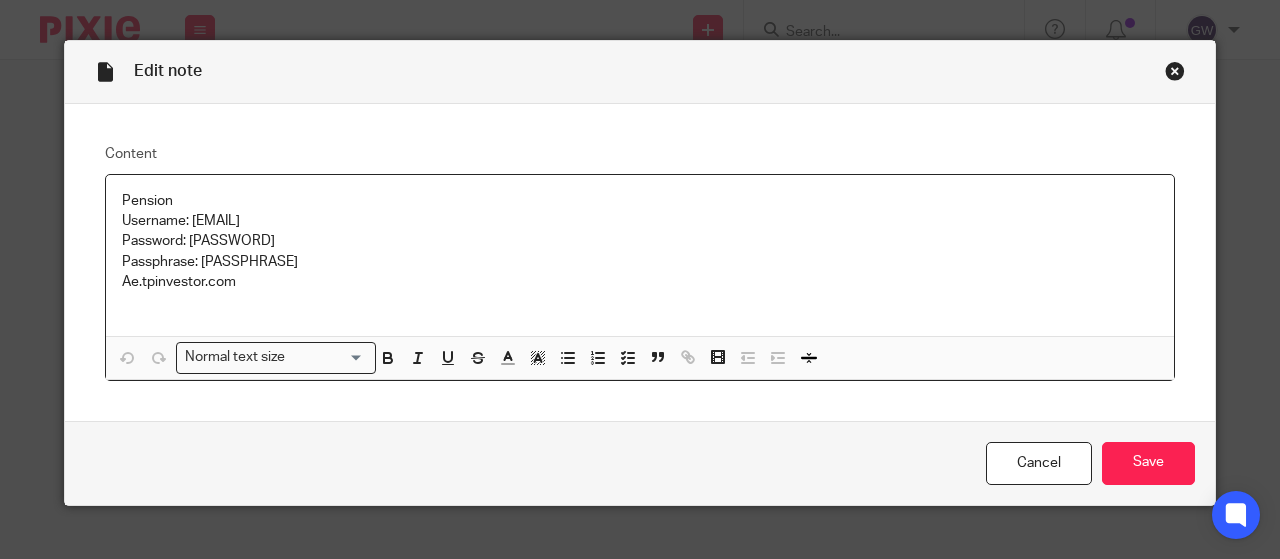 scroll, scrollTop: 0, scrollLeft: 0, axis: both 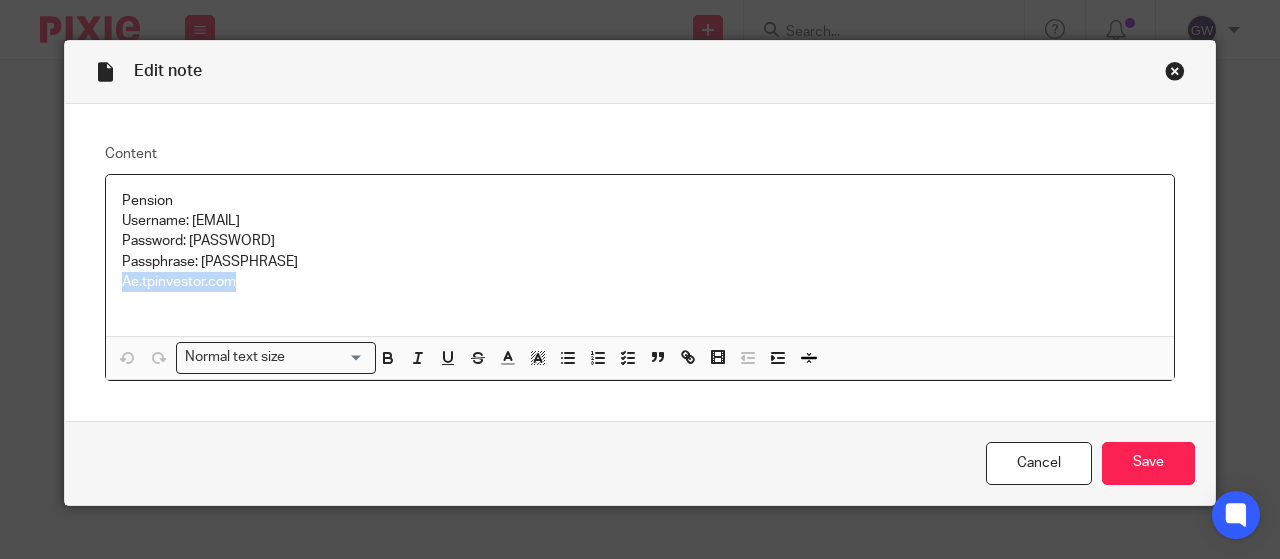 drag, startPoint x: 235, startPoint y: 286, endPoint x: 97, endPoint y: 273, distance: 138.61096 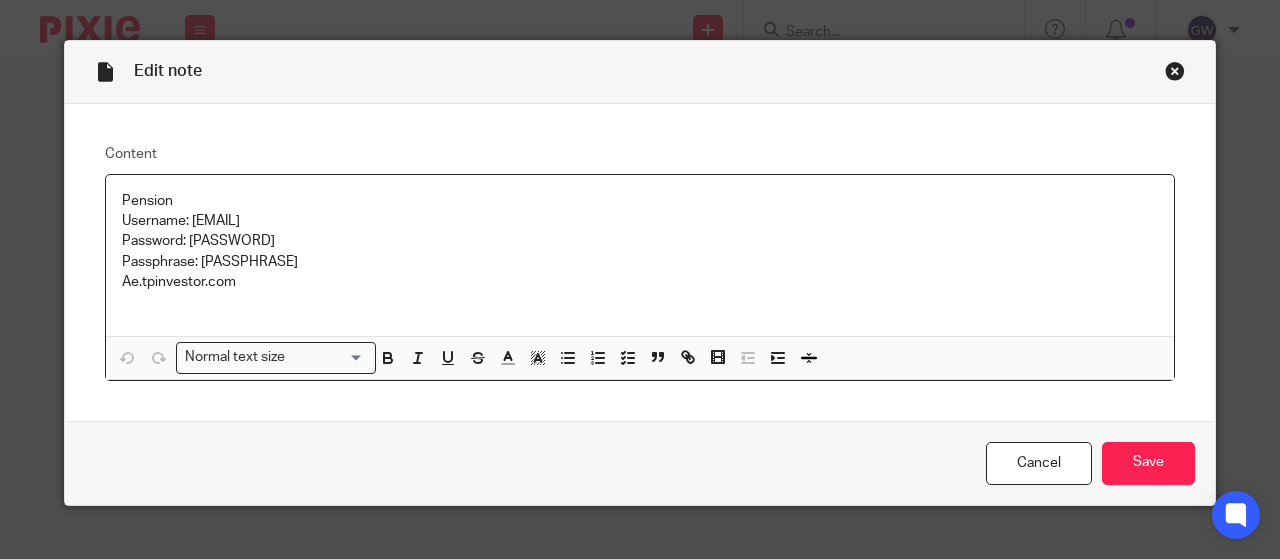 click on "Password: [PASSWORD]" at bounding box center [640, 241] 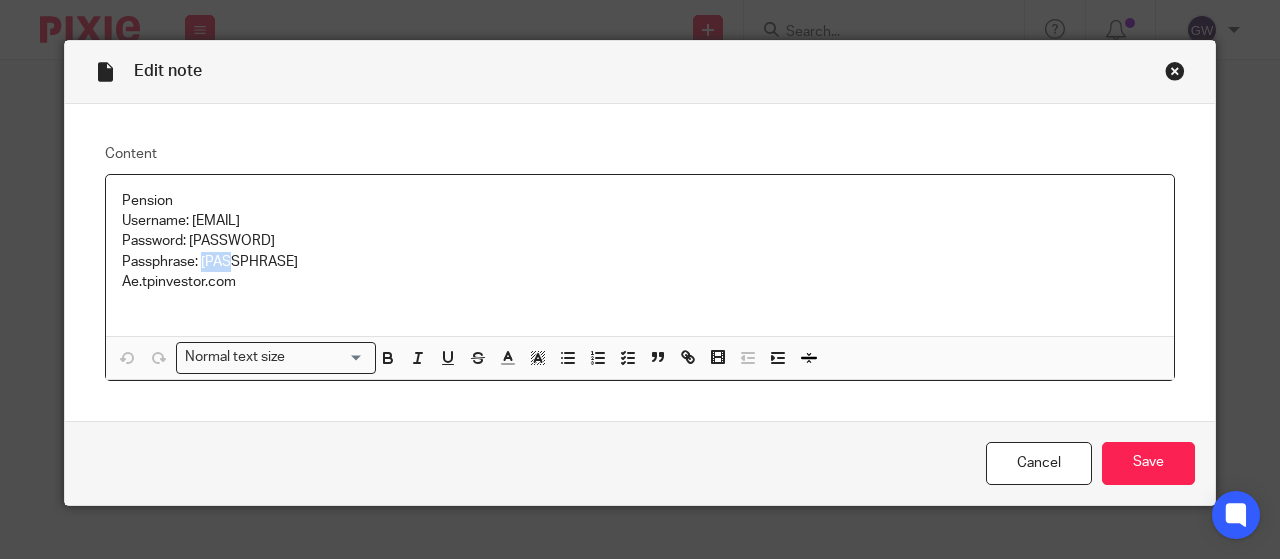 drag, startPoint x: 192, startPoint y: 264, endPoint x: 221, endPoint y: 264, distance: 29 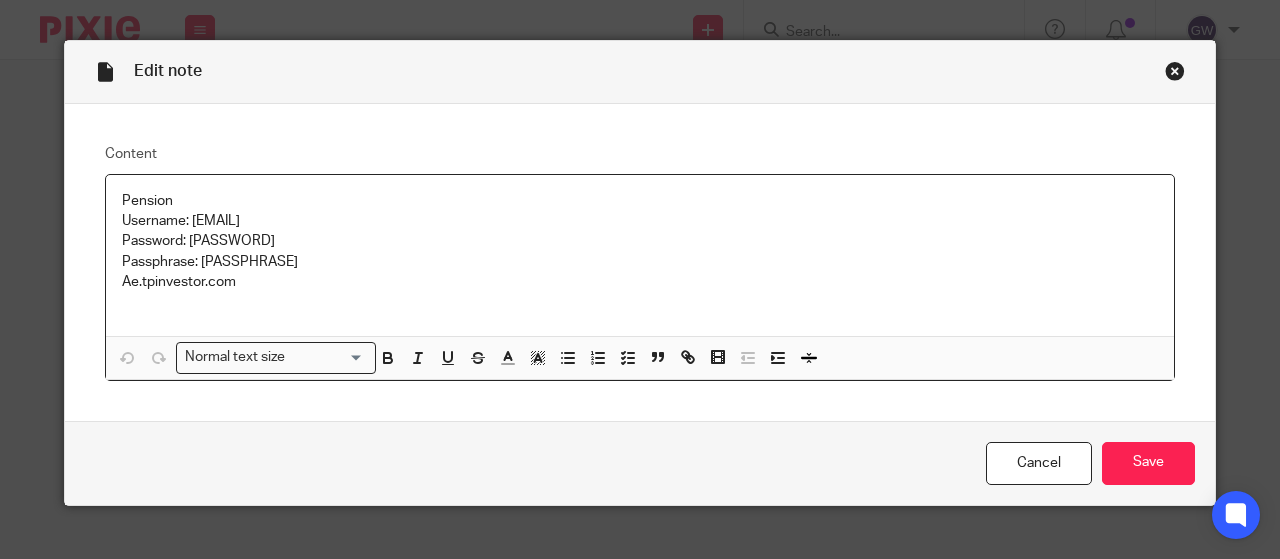 click on "Ae.tpinvestor.com" at bounding box center [640, 282] 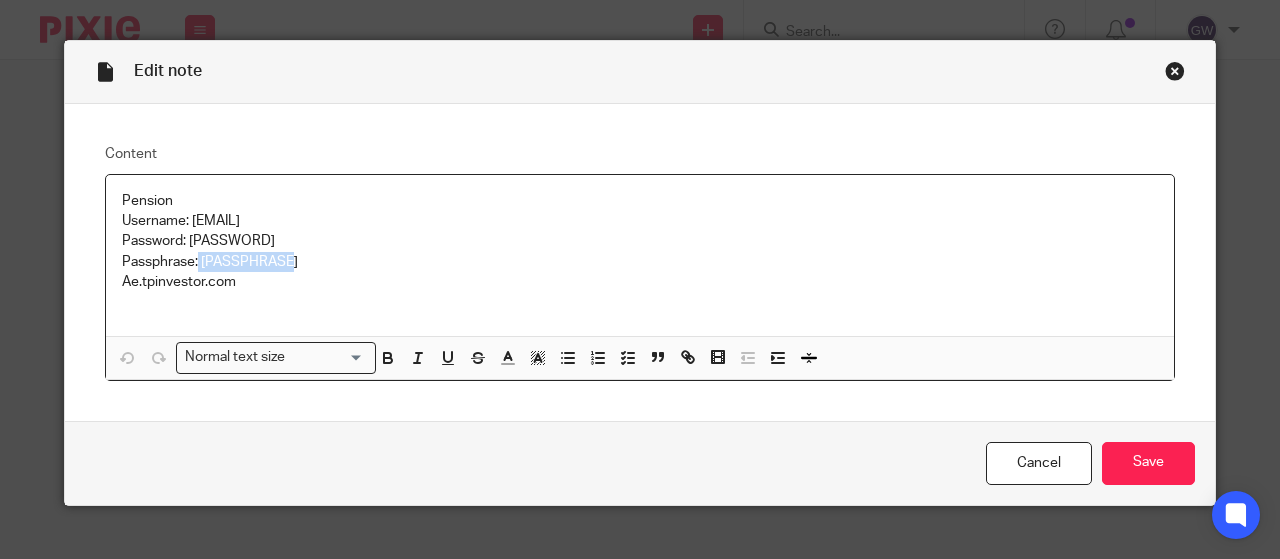 drag, startPoint x: 191, startPoint y: 259, endPoint x: 268, endPoint y: 259, distance: 77 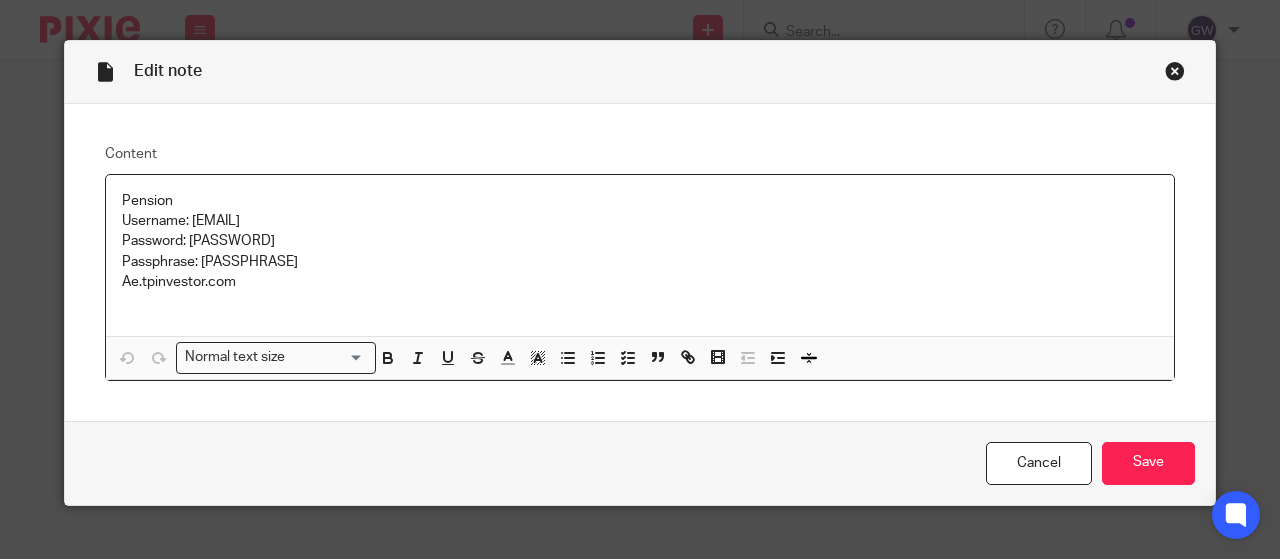 click on "Ae.tpinvestor.com" at bounding box center (640, 282) 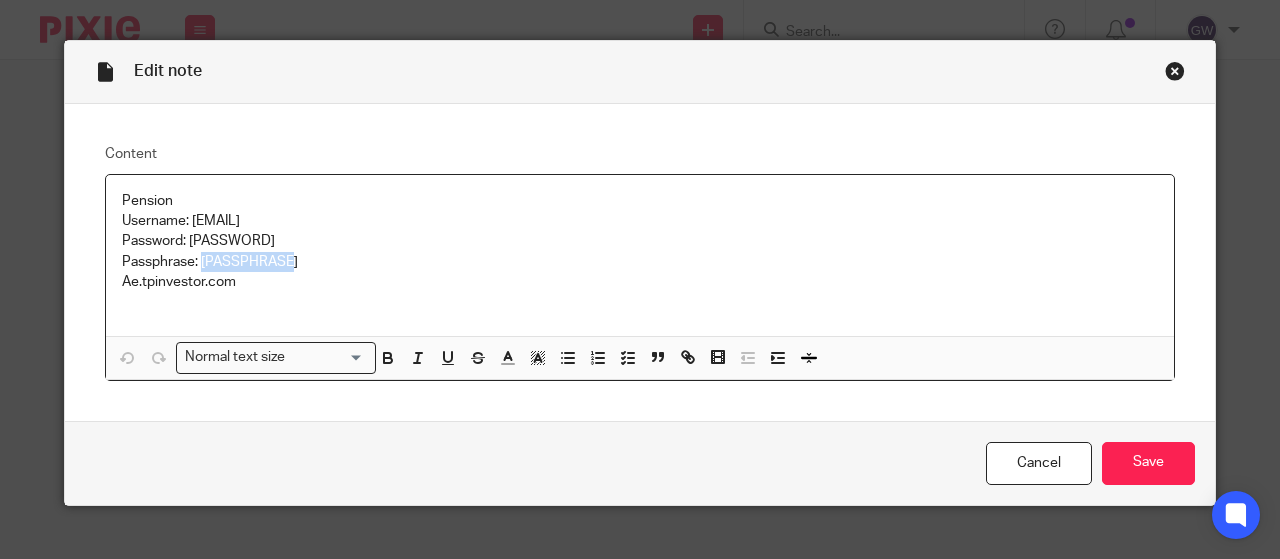 drag, startPoint x: 192, startPoint y: 266, endPoint x: 270, endPoint y: 261, distance: 78.160095 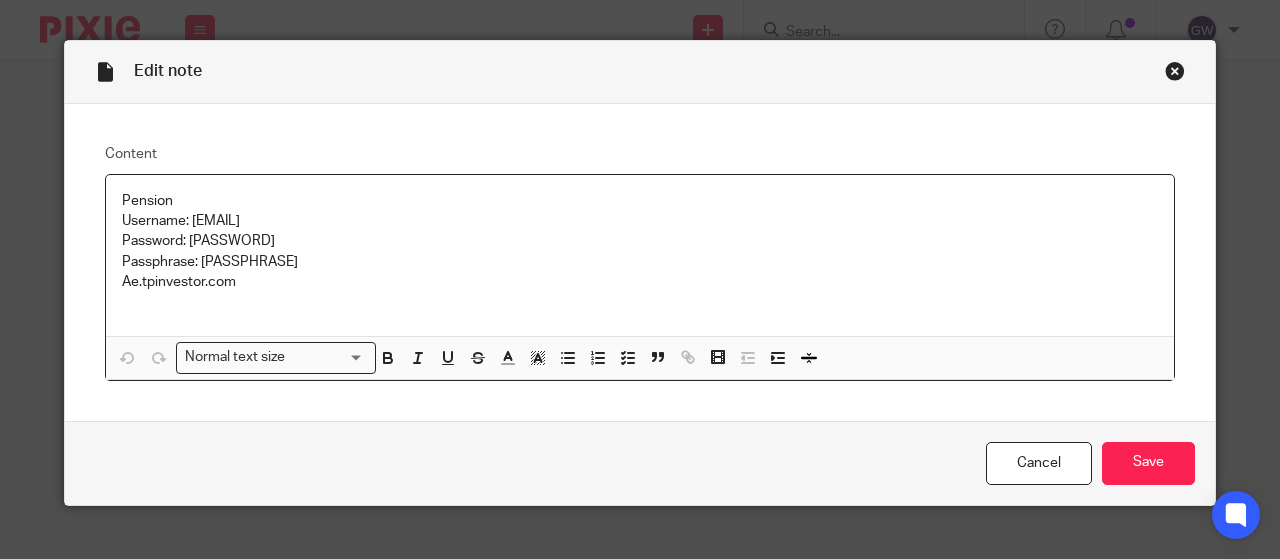 click at bounding box center [640, 302] 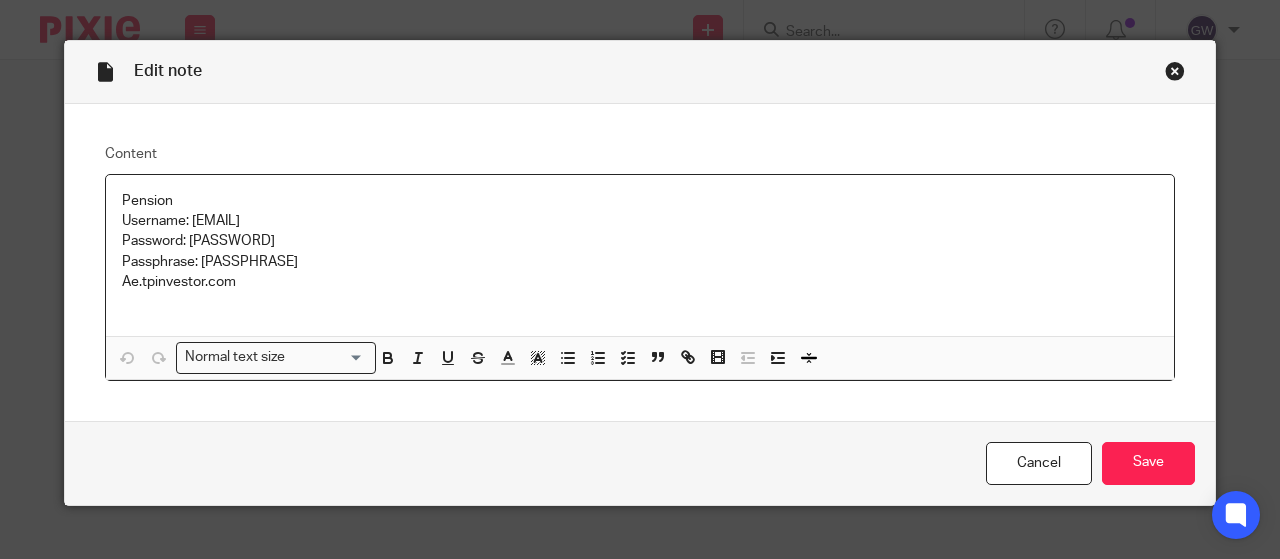 drag, startPoint x: 192, startPoint y: 260, endPoint x: 284, endPoint y: 259, distance: 92.00543 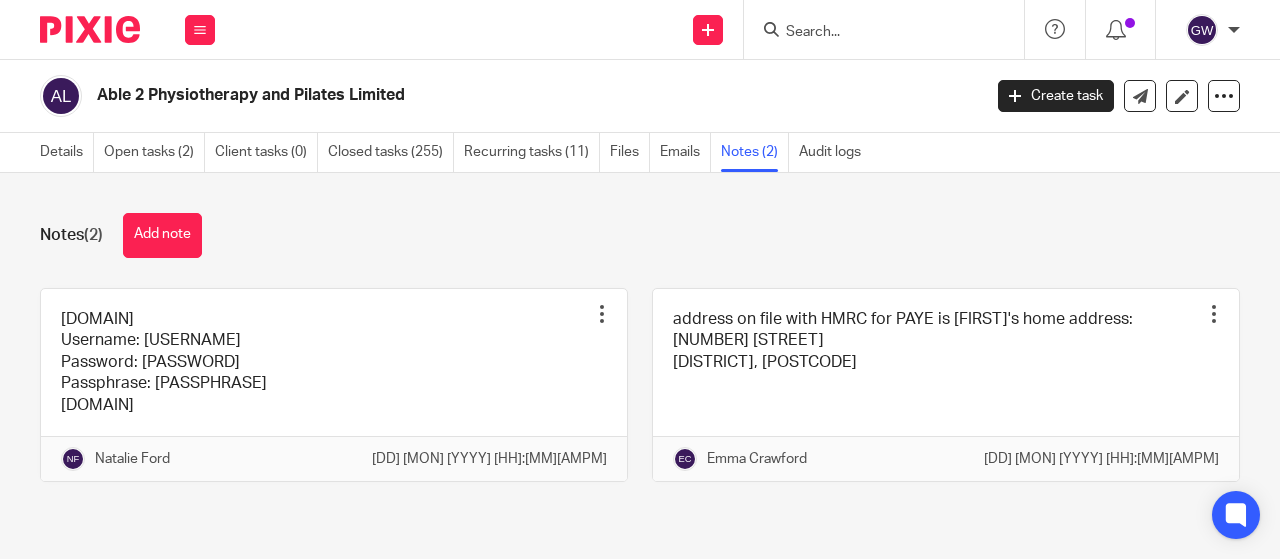 scroll, scrollTop: 0, scrollLeft: 0, axis: both 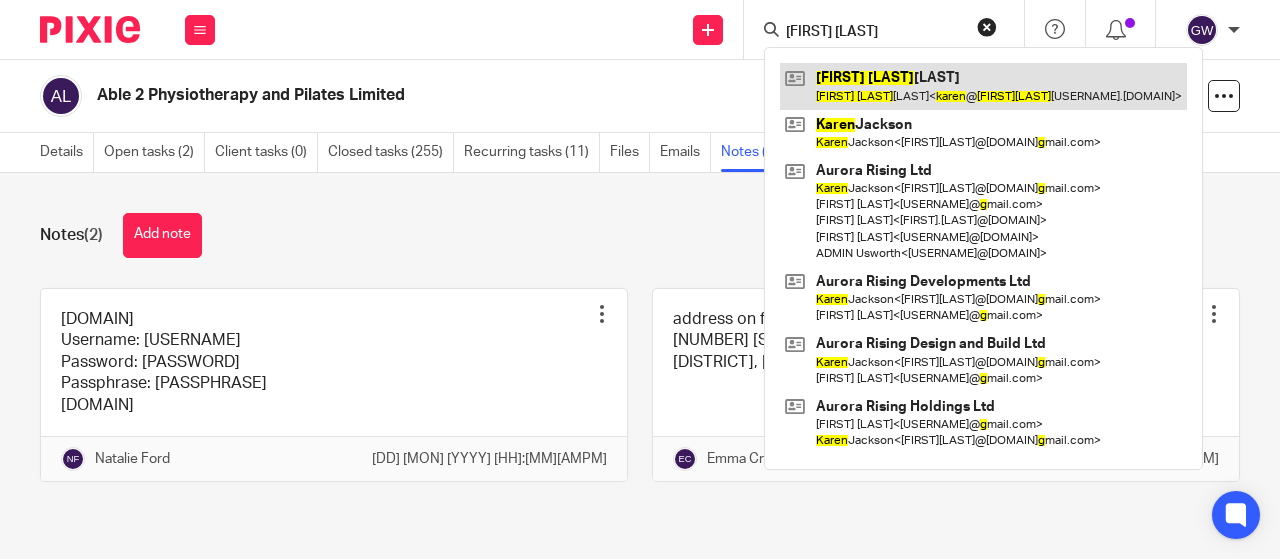 type on "[FIRST] [LAST]" 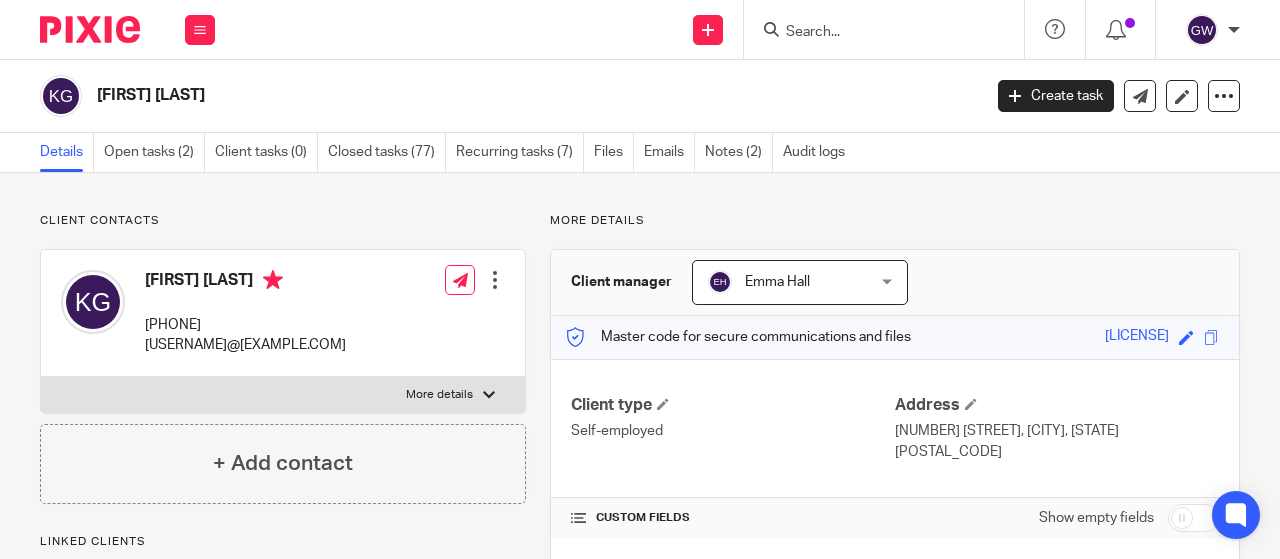 scroll, scrollTop: 0, scrollLeft: 0, axis: both 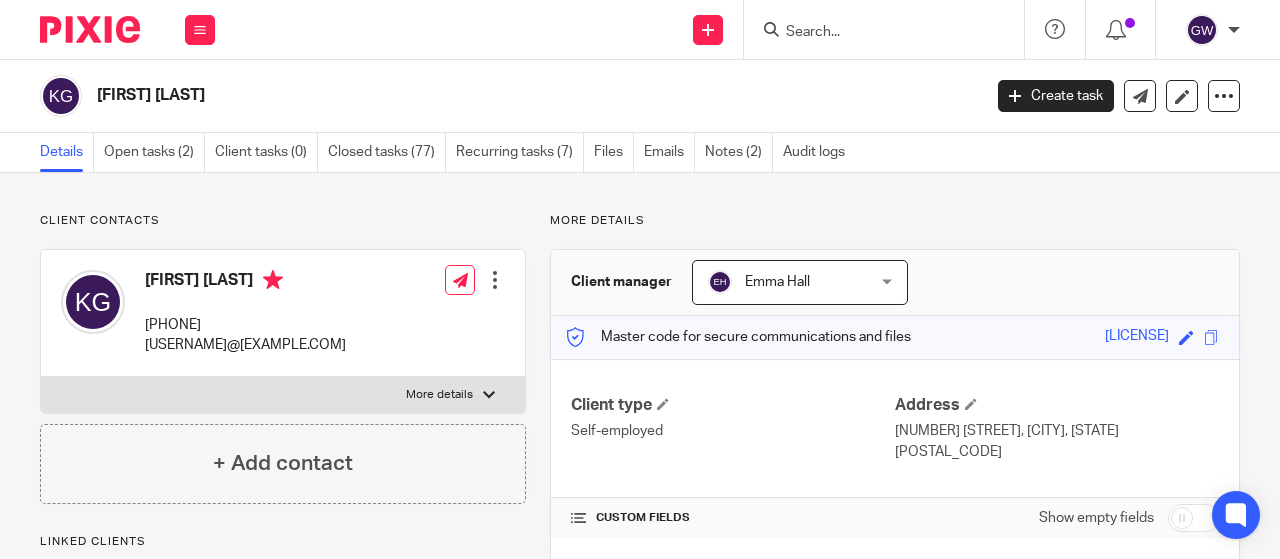click at bounding box center [884, 29] 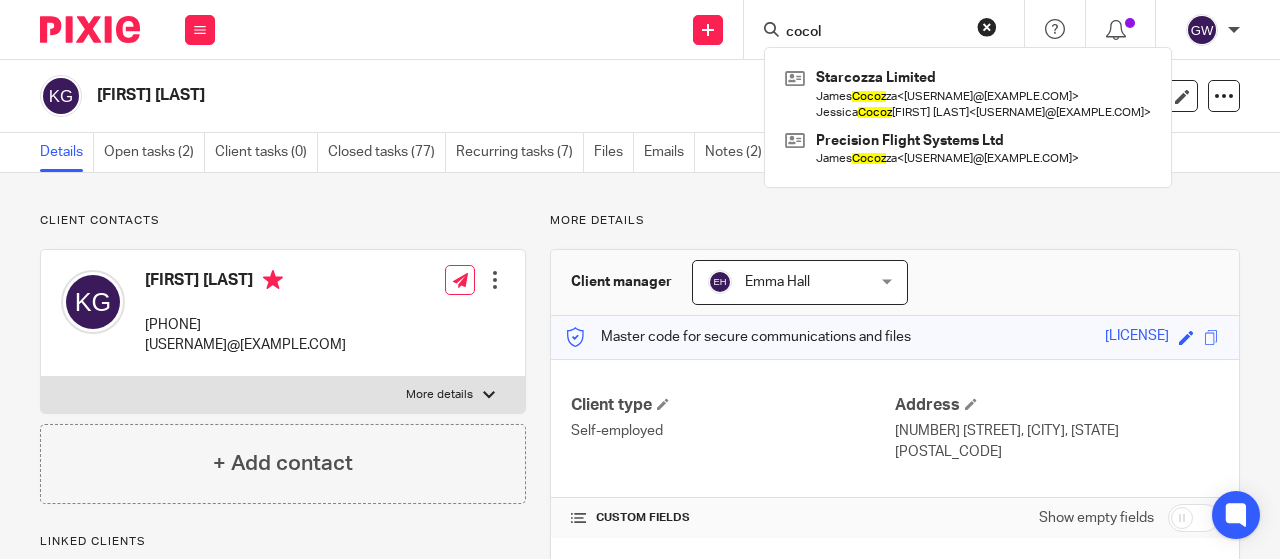 type on "cocola" 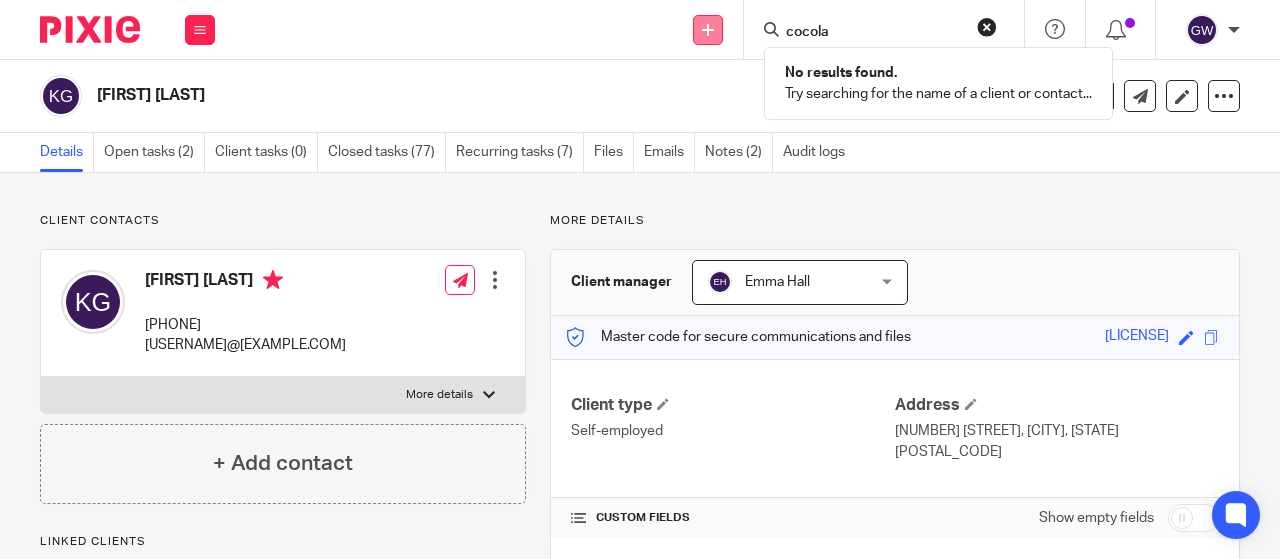 drag, startPoint x: 876, startPoint y: 37, endPoint x: 704, endPoint y: 32, distance: 172.07266 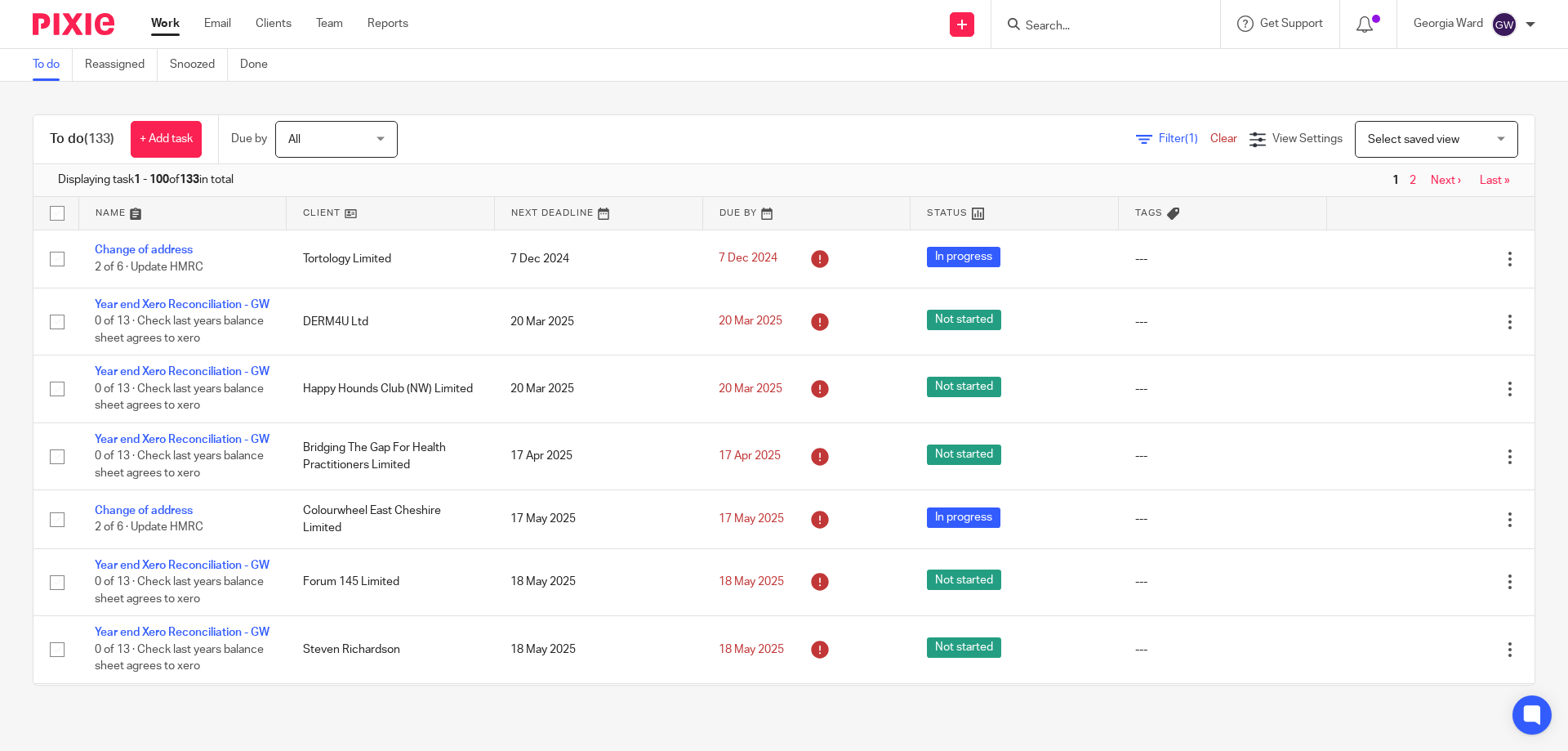 scroll, scrollTop: 0, scrollLeft: 0, axis: both 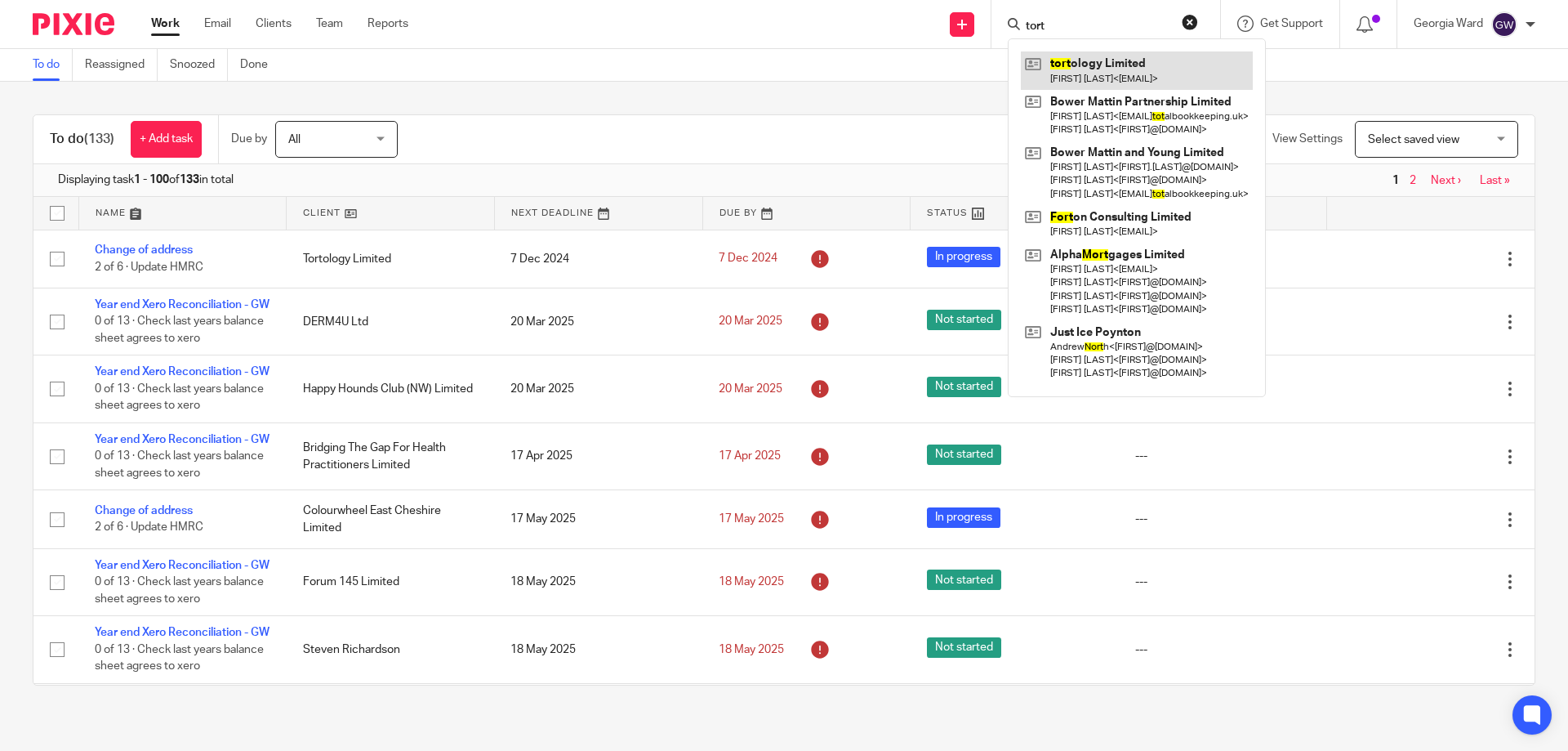 type on "tort" 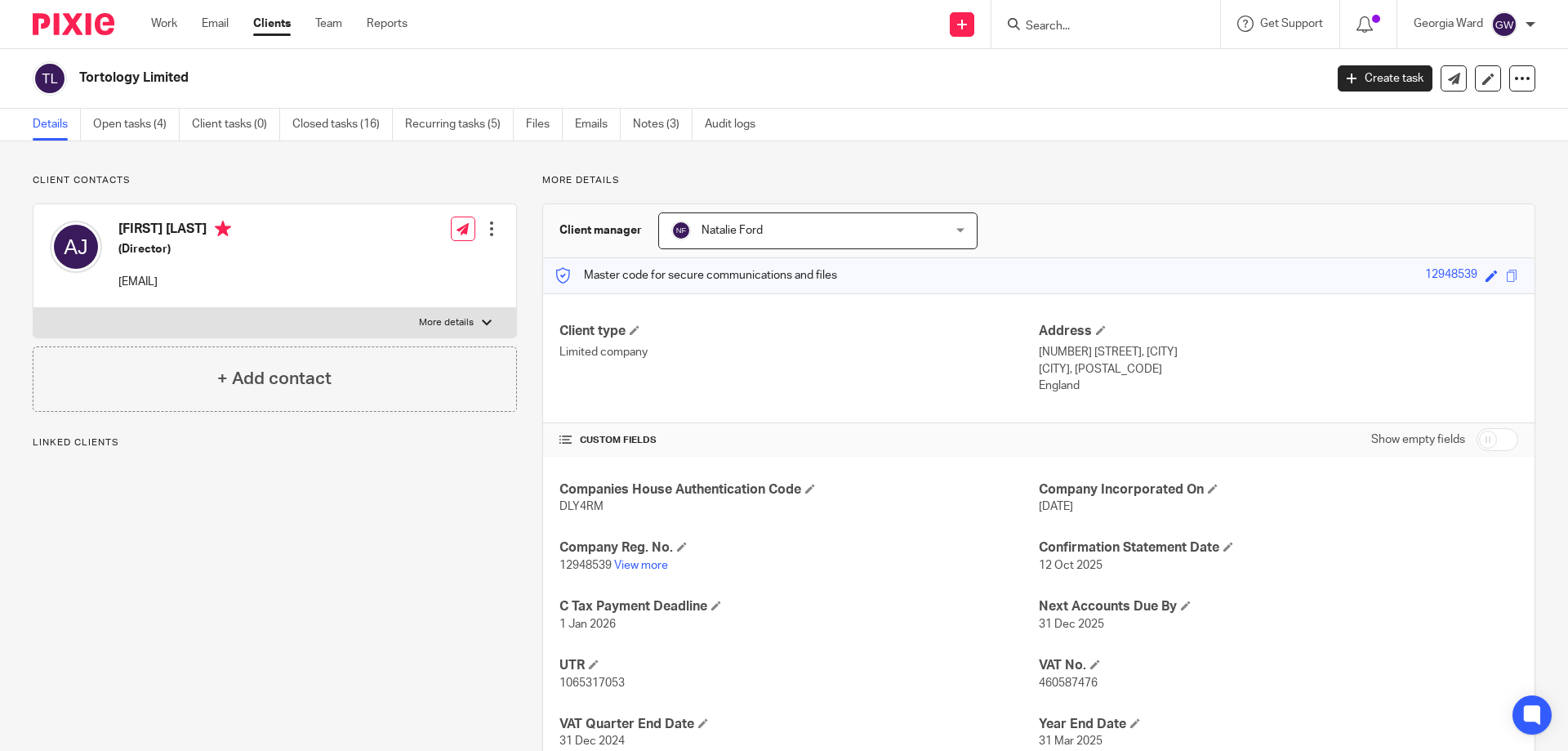 scroll, scrollTop: 0, scrollLeft: 0, axis: both 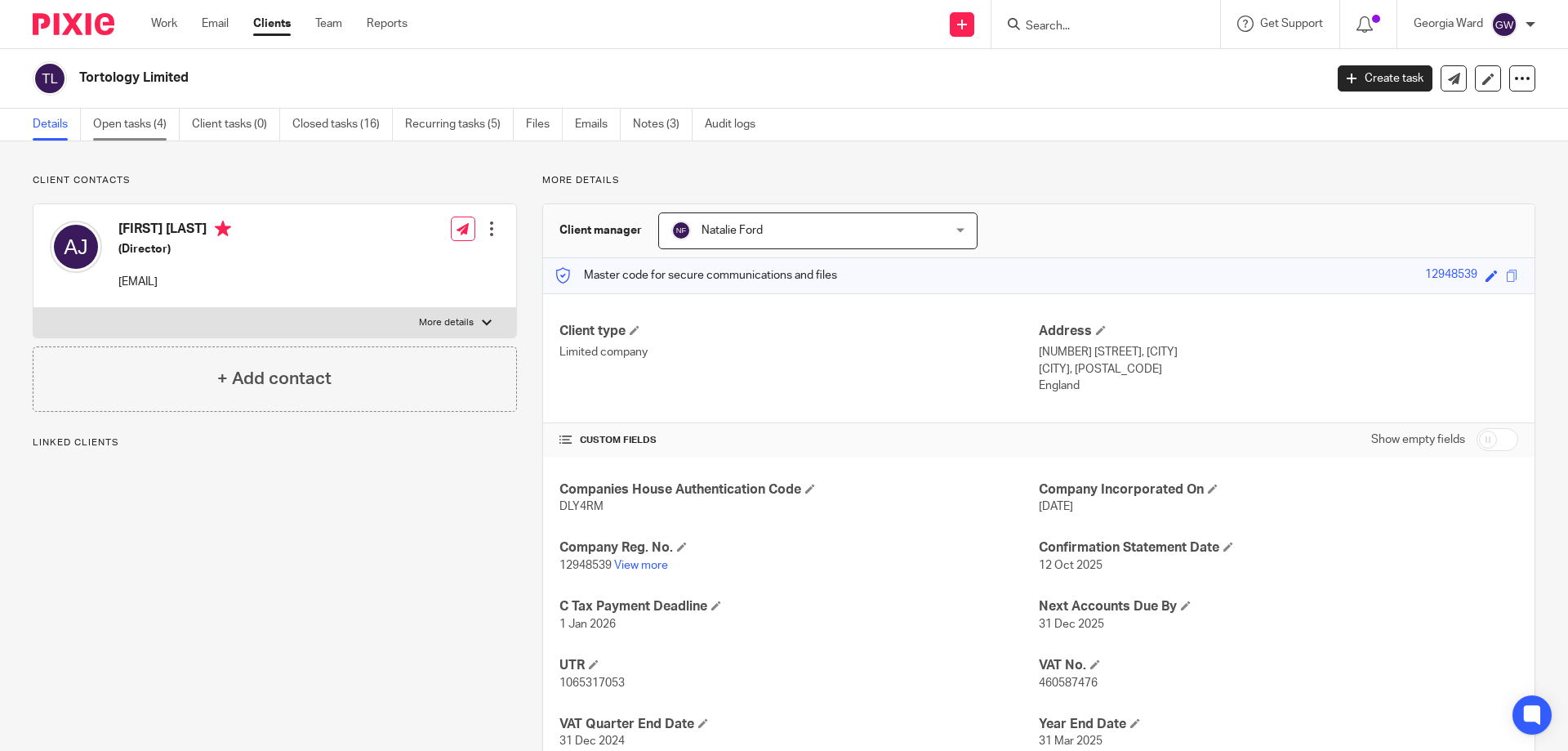 click on "Open tasks (4)" at bounding box center [136, 124] 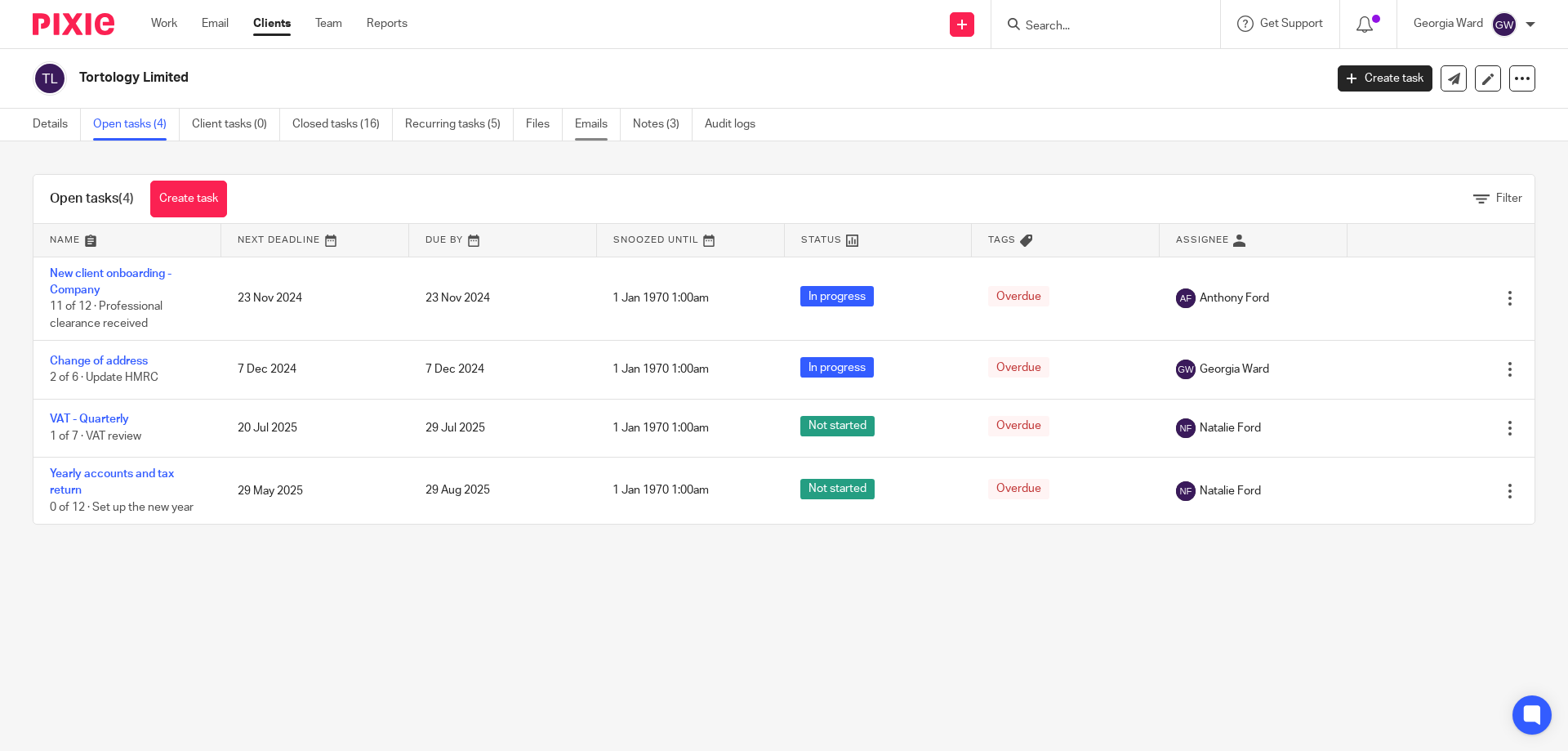scroll, scrollTop: 0, scrollLeft: 0, axis: both 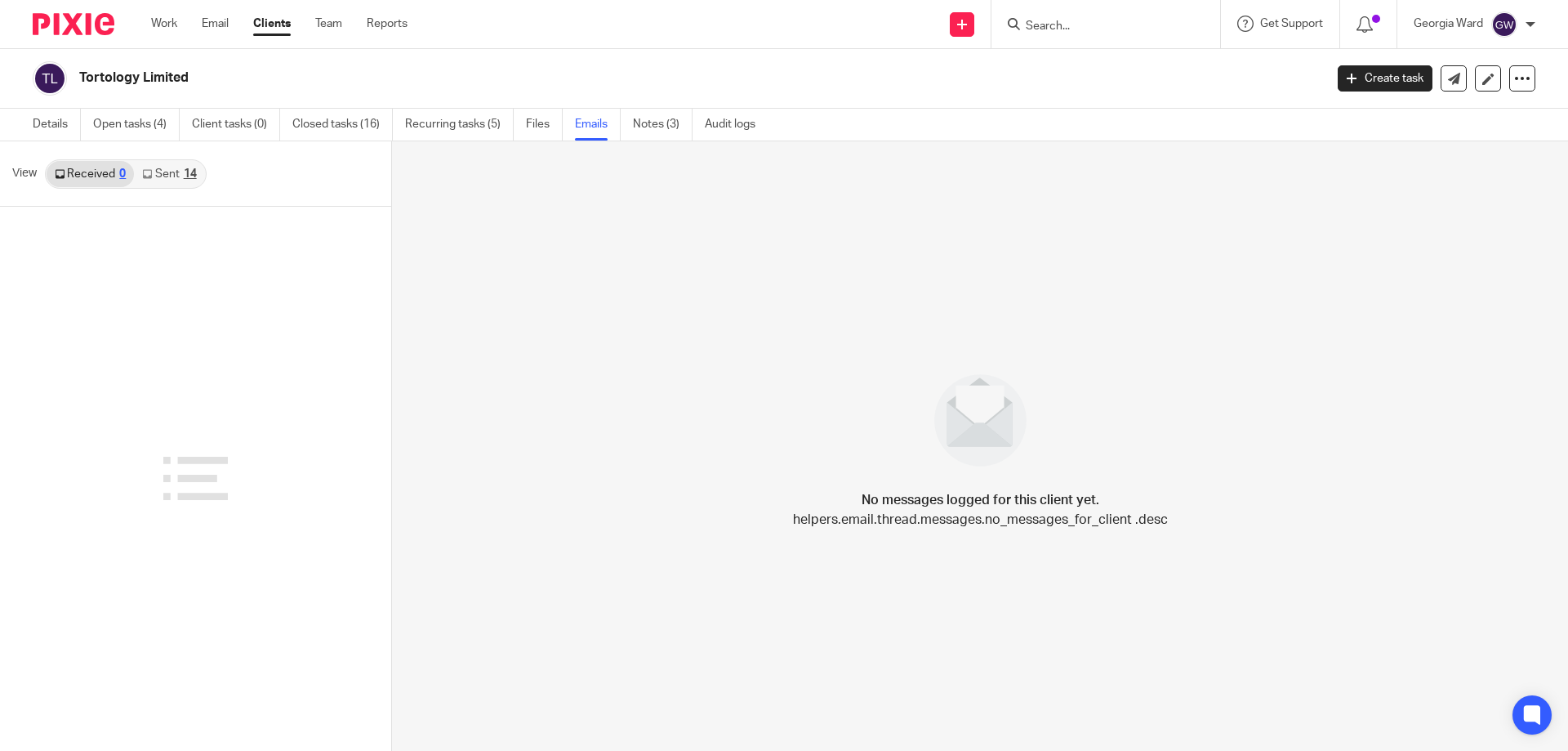 click on "Sent
14" at bounding box center (169, 174) 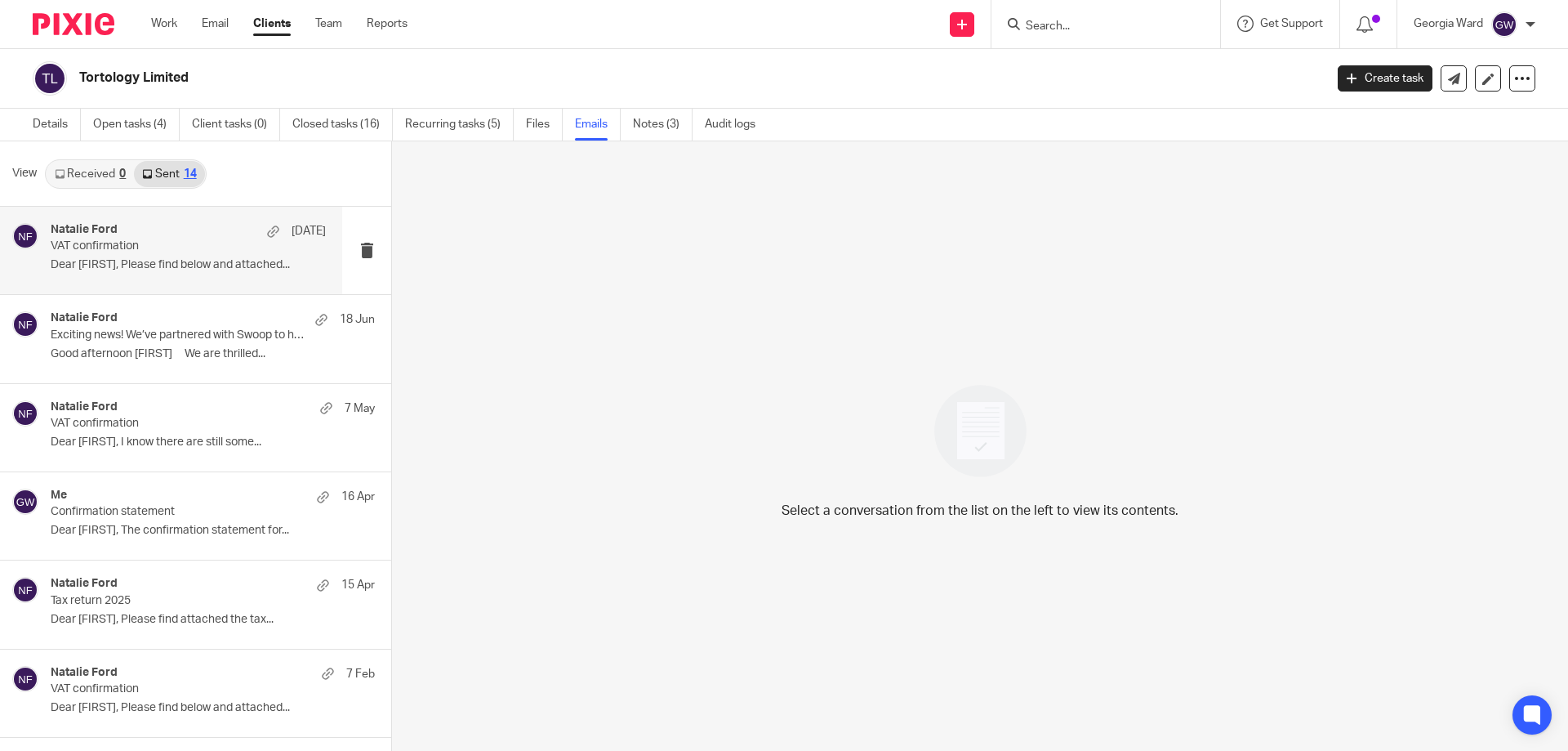 click on "[FIRST] [LAST]
[DATE]" at bounding box center (188, 231) 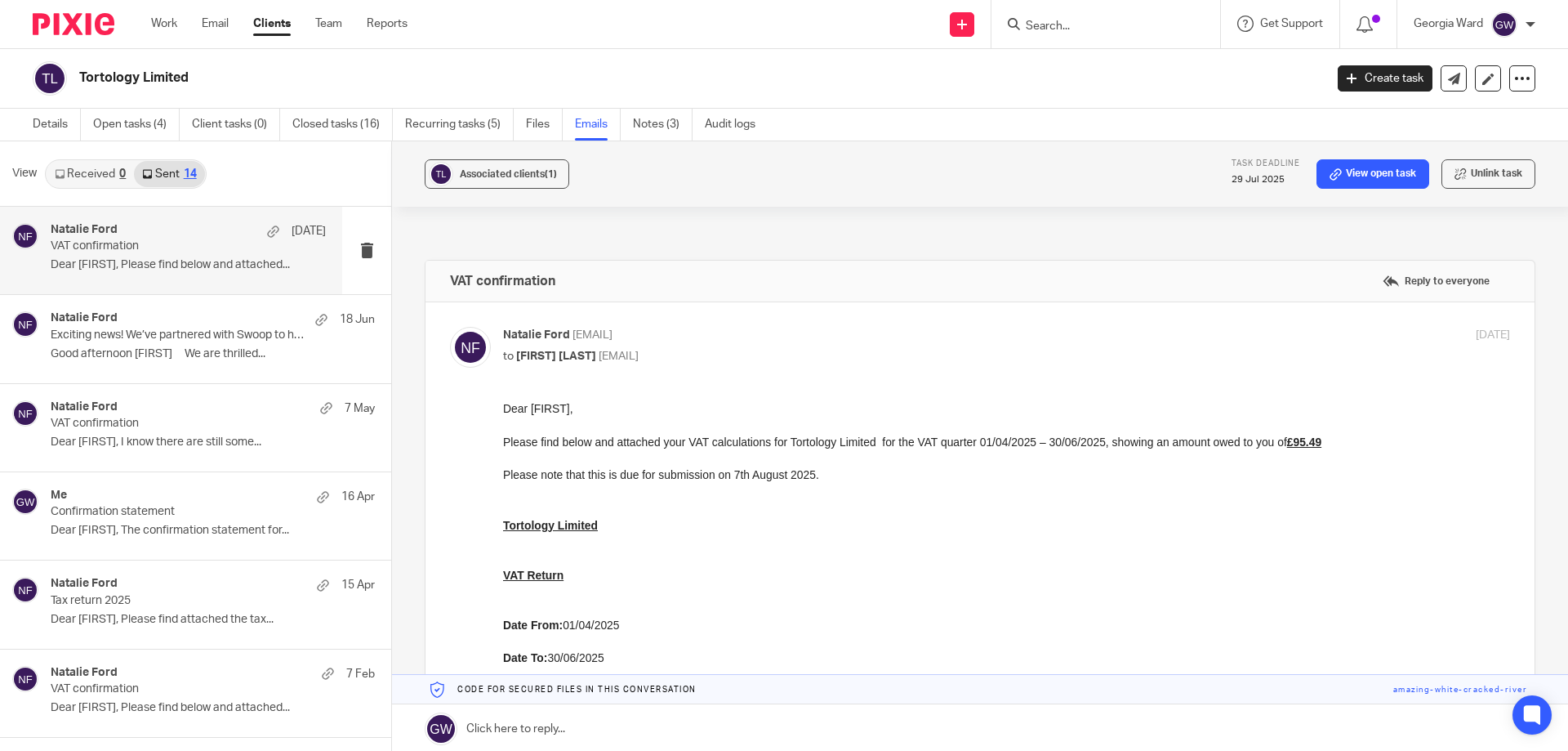 scroll, scrollTop: 0, scrollLeft: 0, axis: both 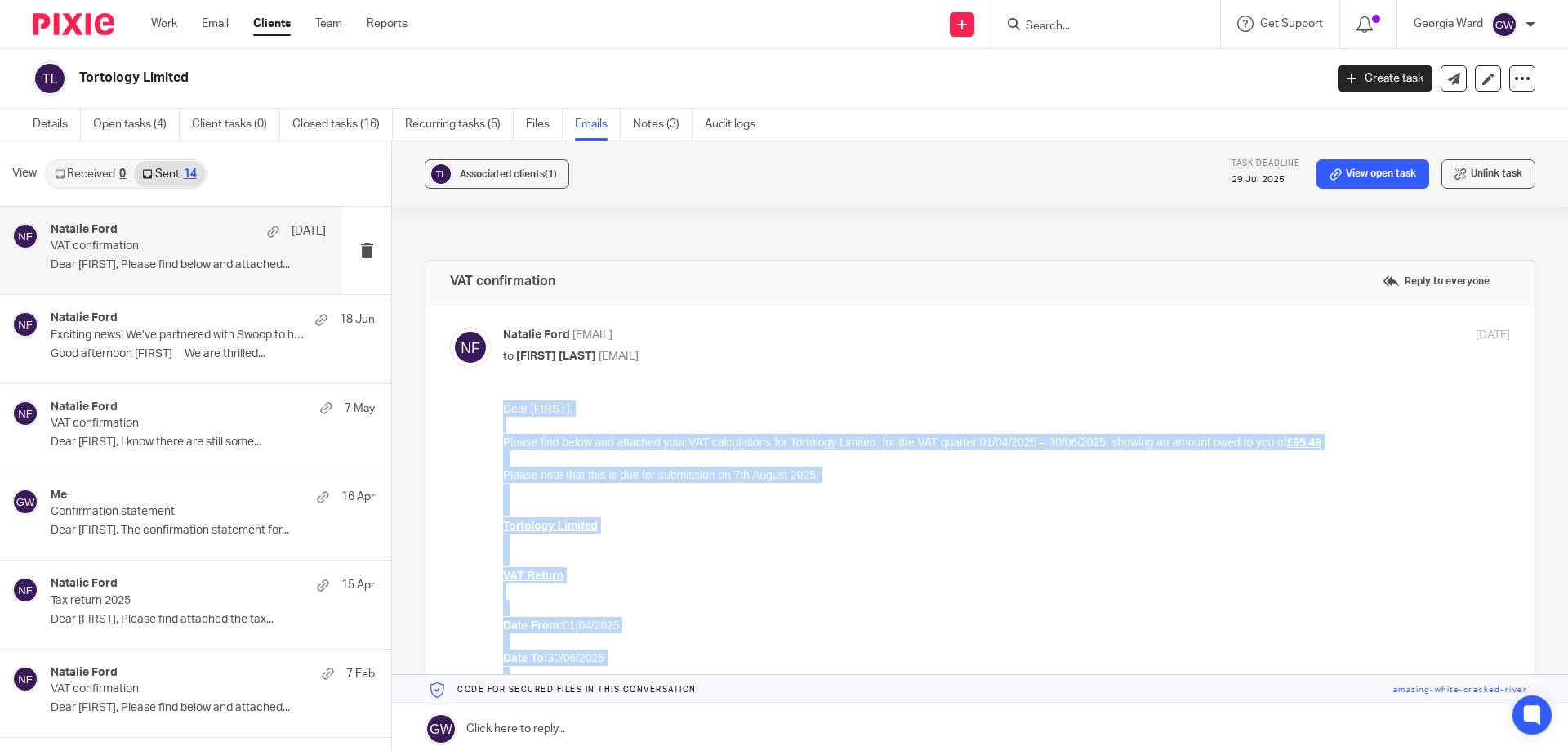 drag, startPoint x: 566, startPoint y: 937, endPoint x: 995, endPoint y: 801, distance: 450.041 